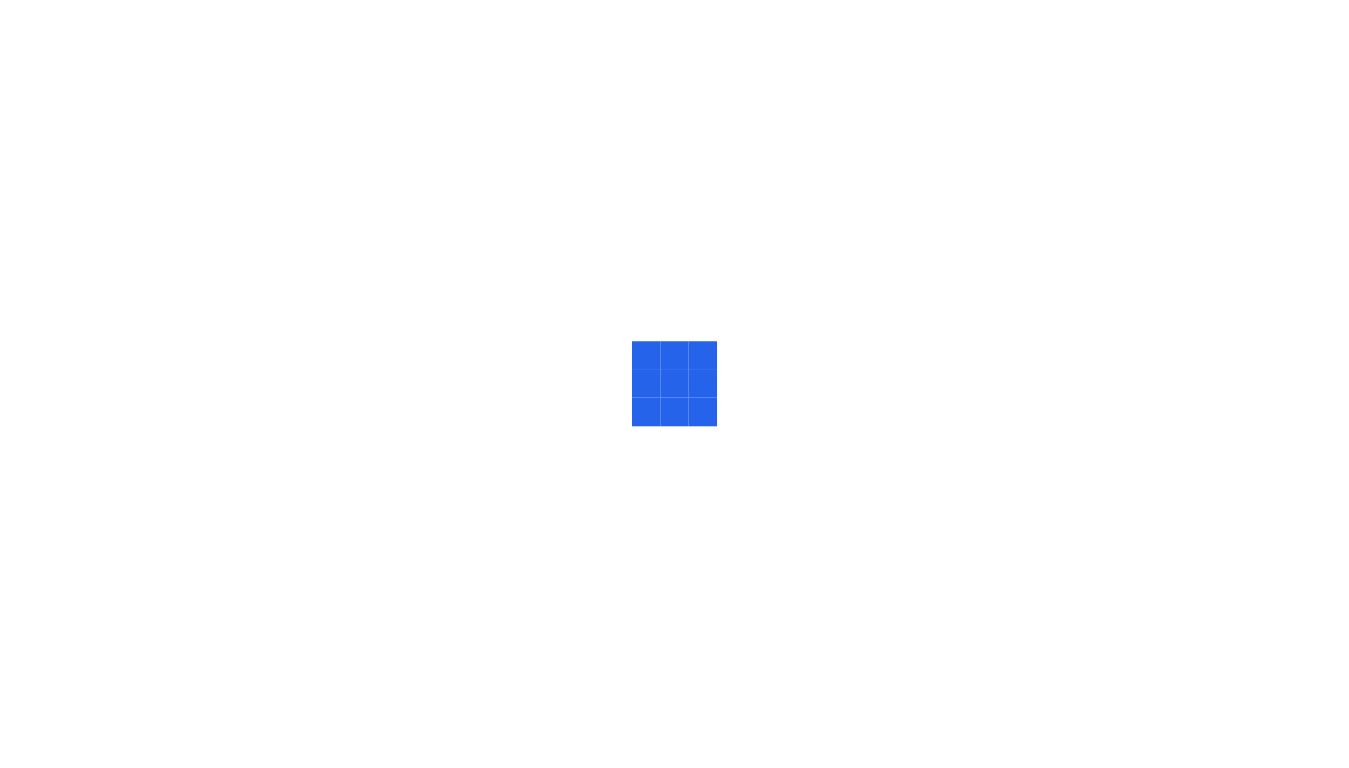 scroll, scrollTop: 0, scrollLeft: 0, axis: both 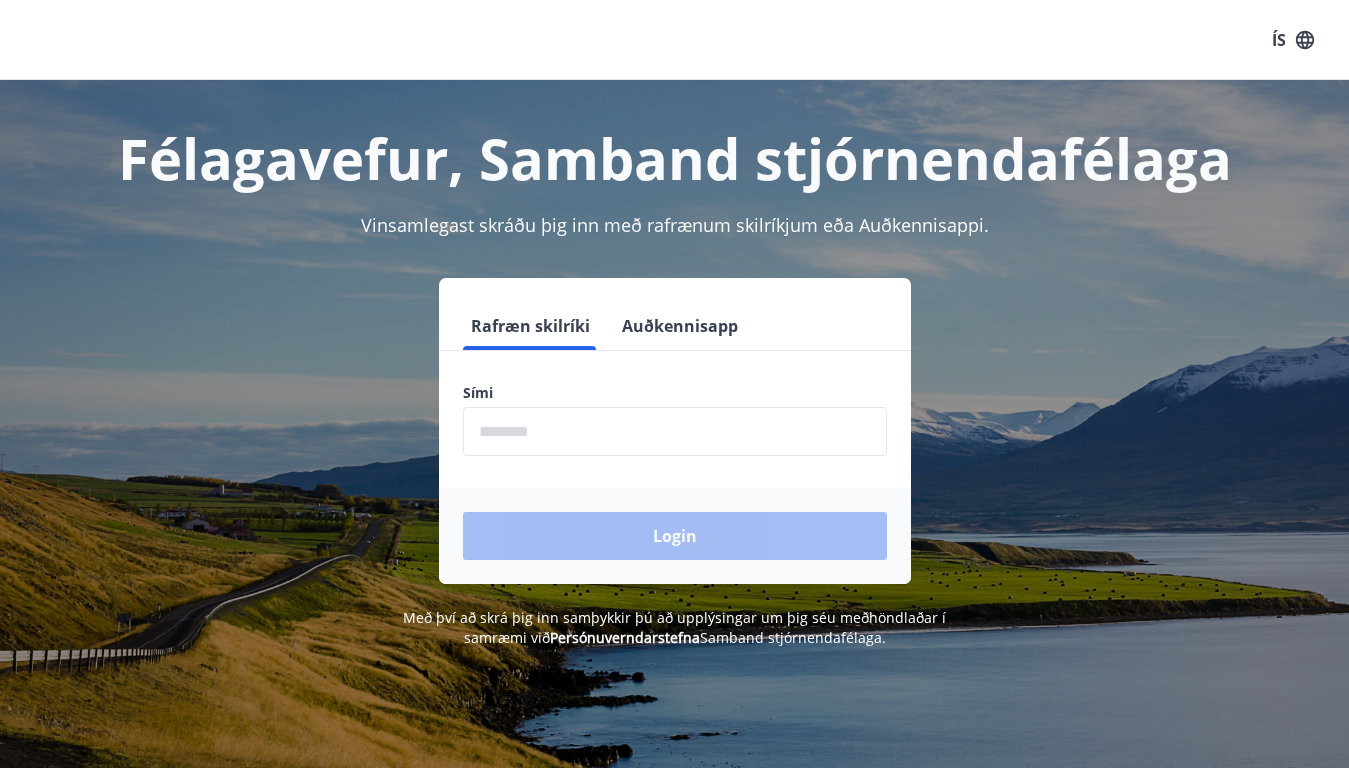 click at bounding box center (675, 431) 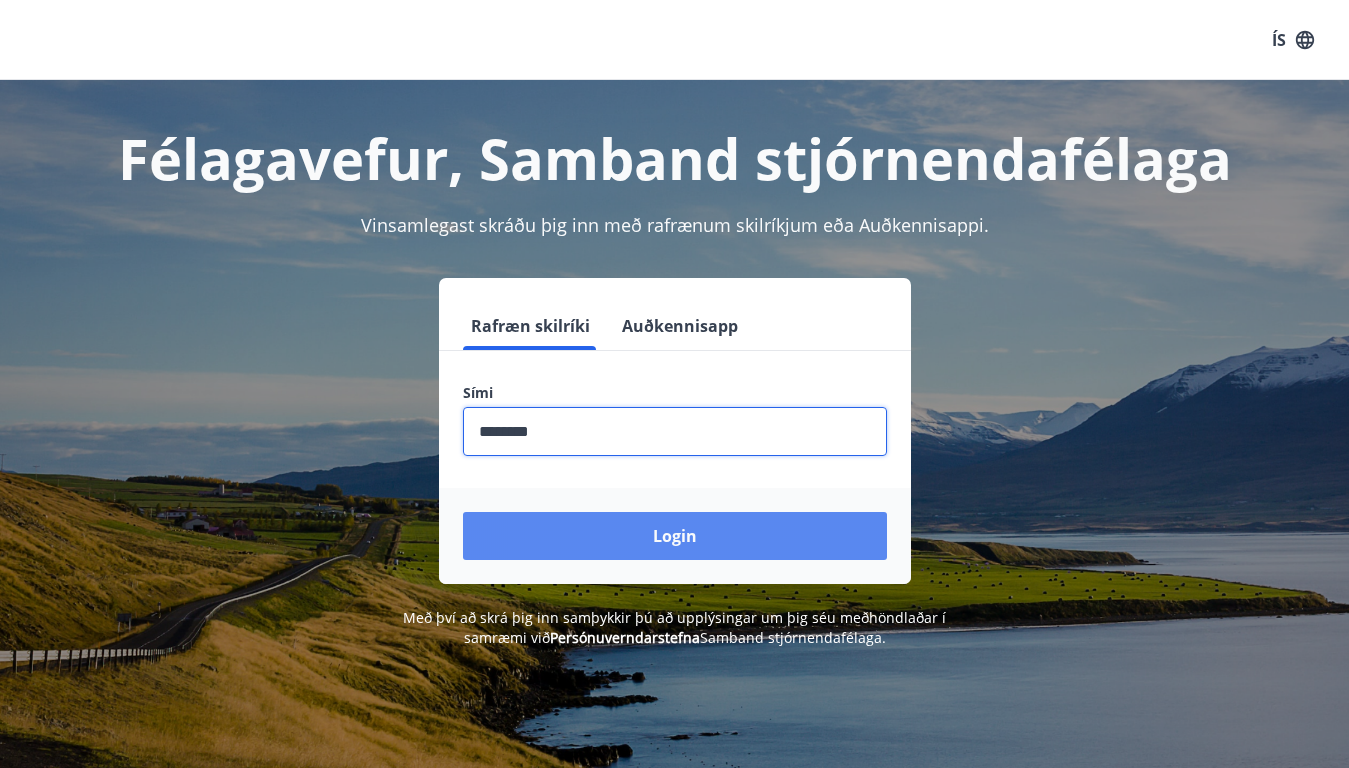 type on "********" 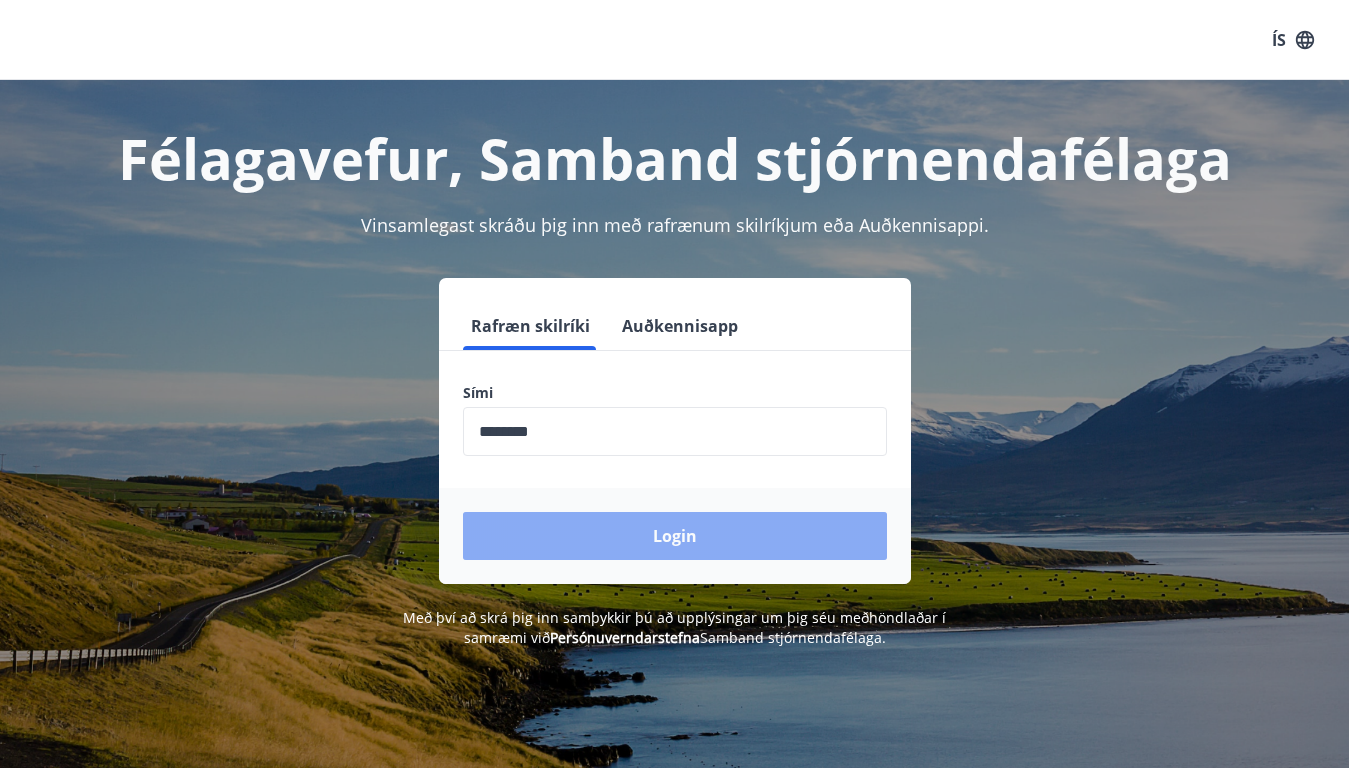 click on "Login" at bounding box center [675, 536] 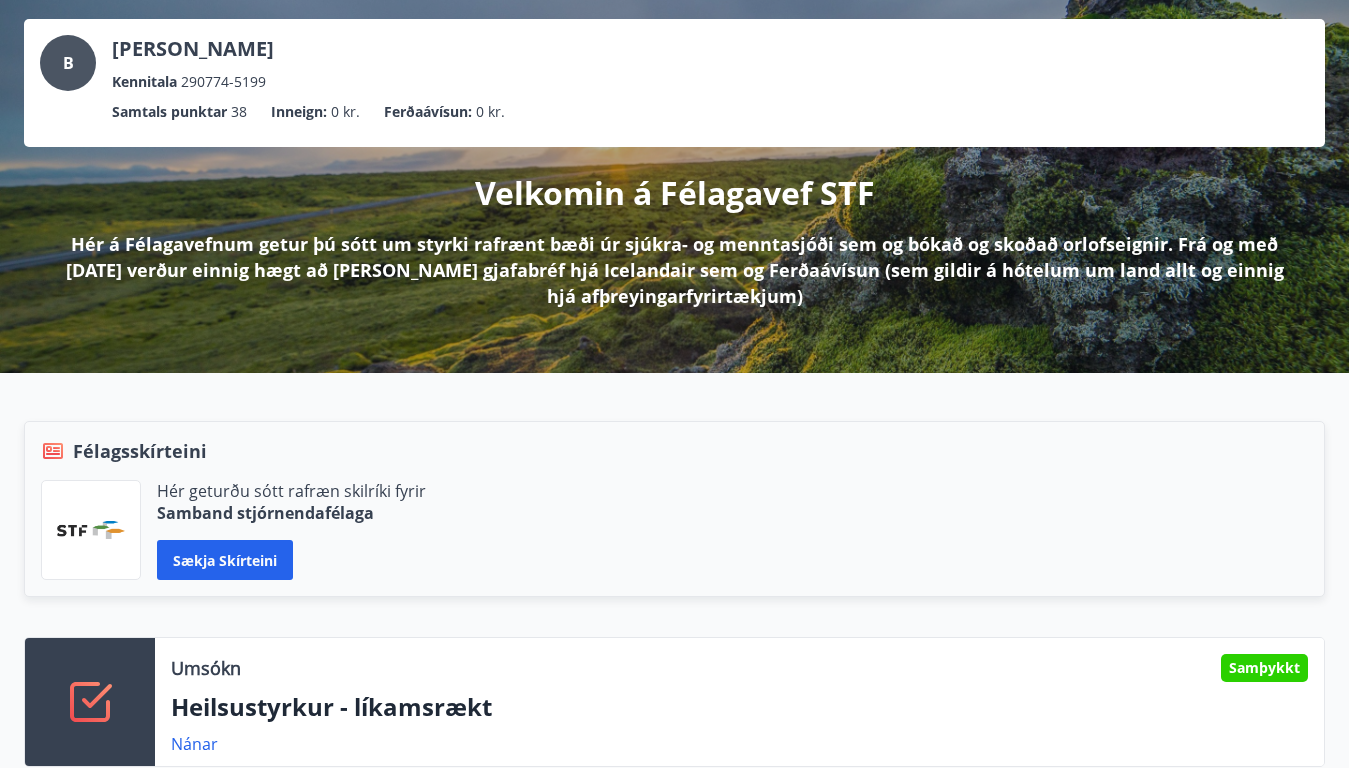 scroll, scrollTop: 0, scrollLeft: 0, axis: both 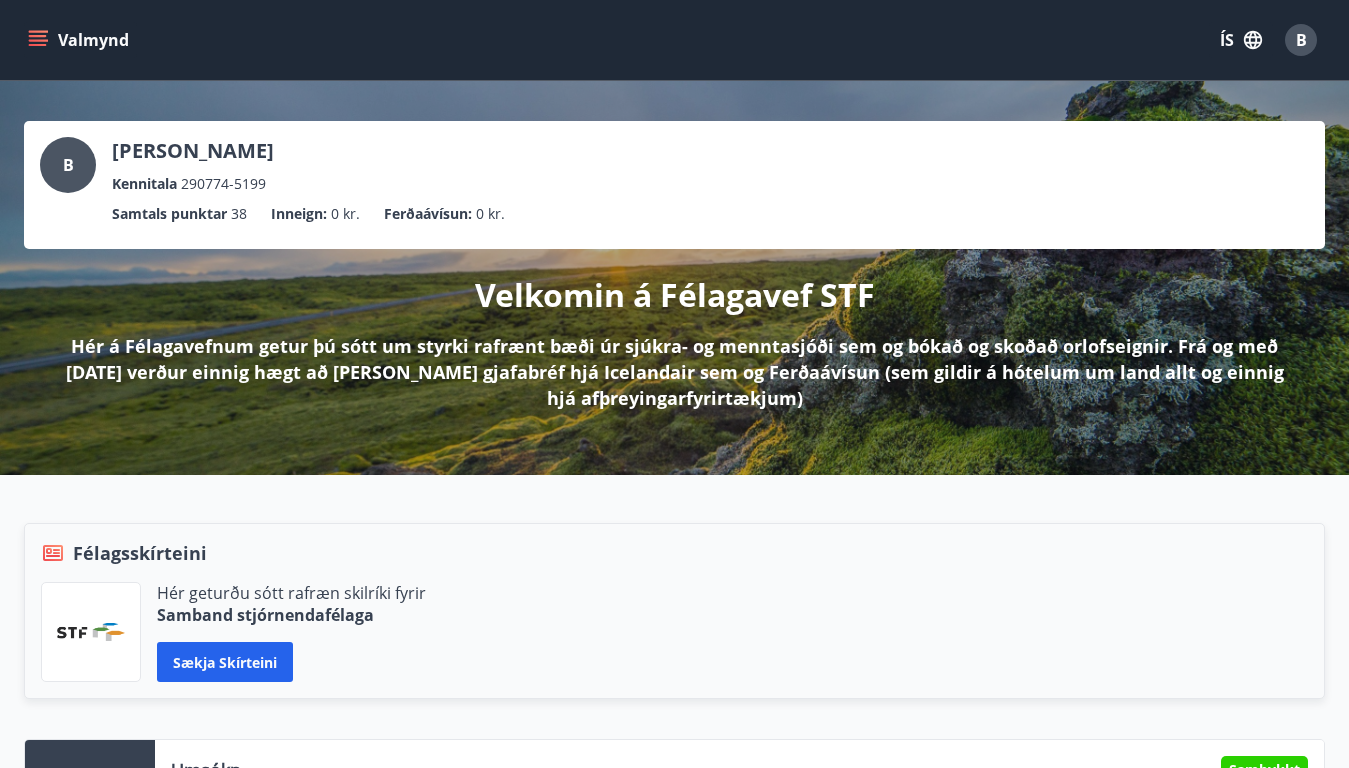 click 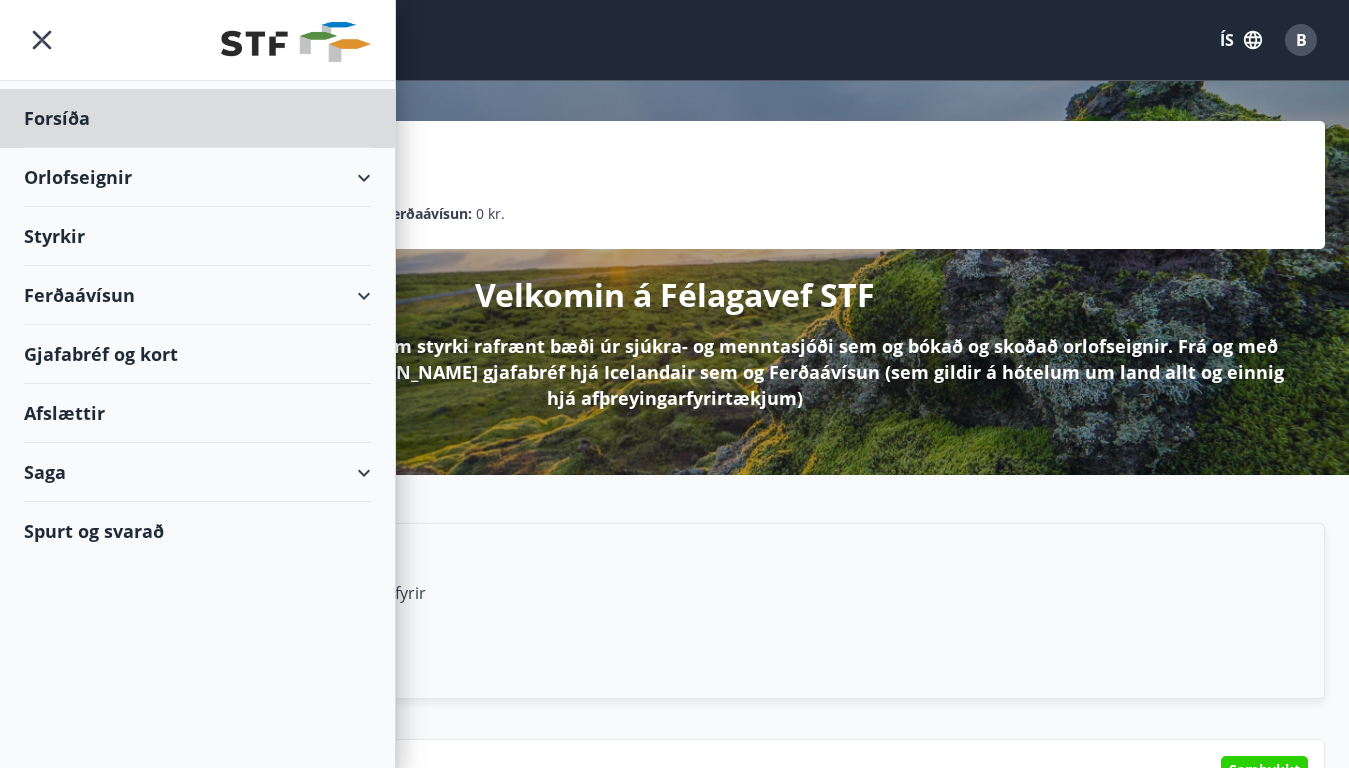 click on "Styrkir" at bounding box center [197, 118] 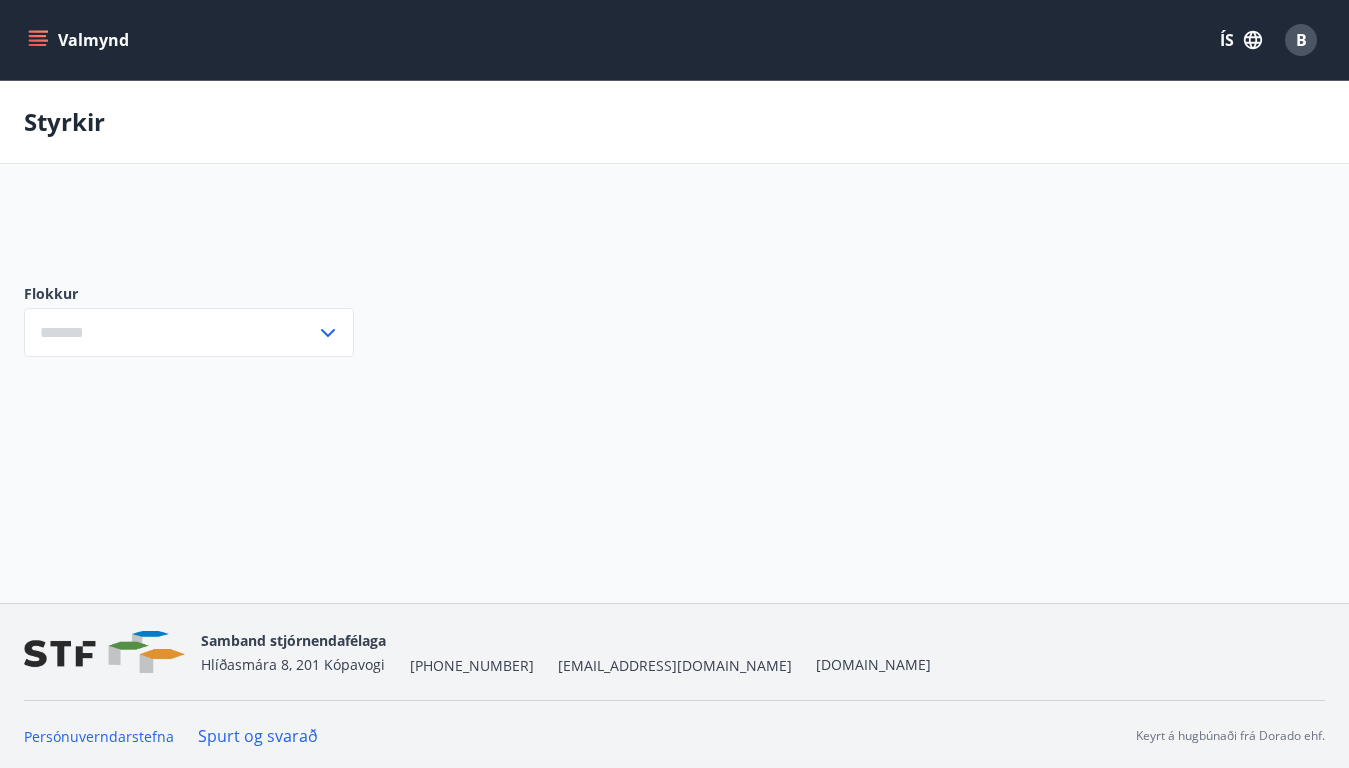 type on "***" 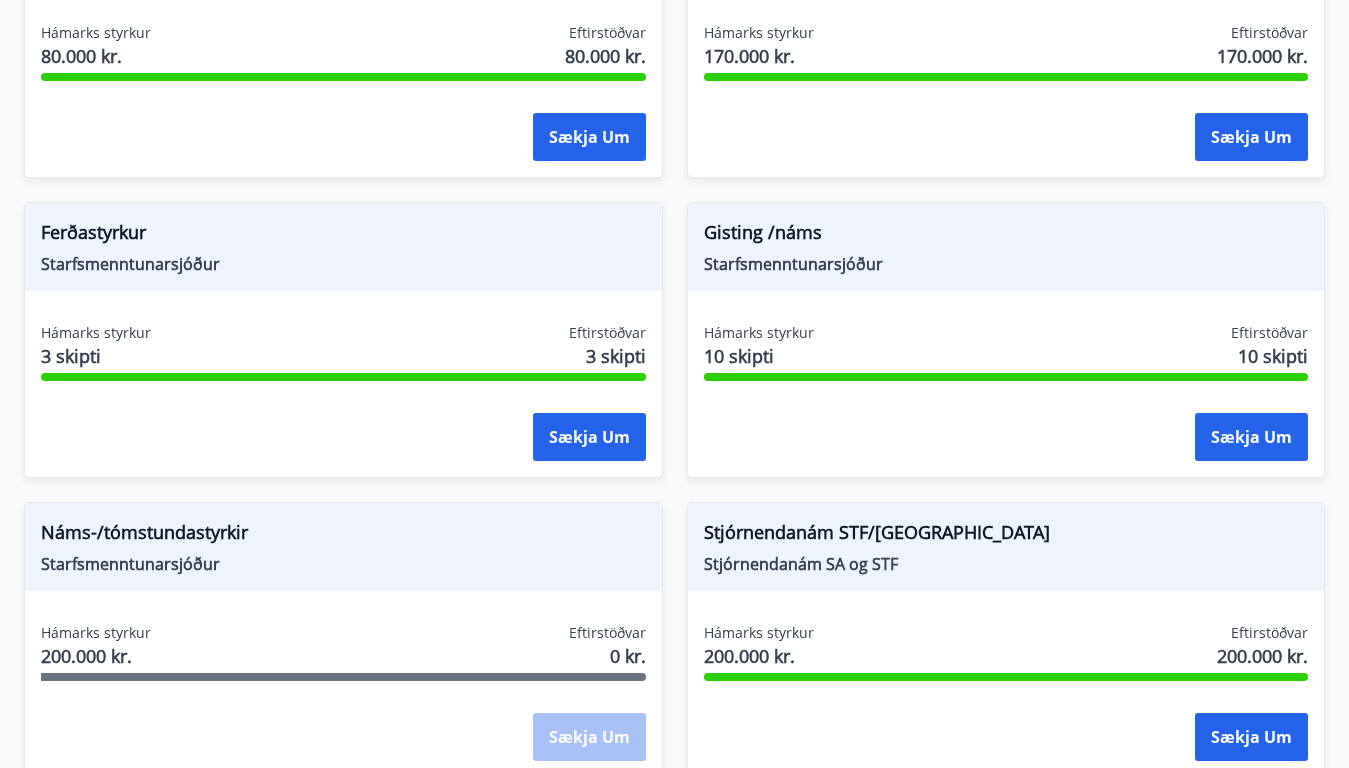 scroll, scrollTop: 2600, scrollLeft: 0, axis: vertical 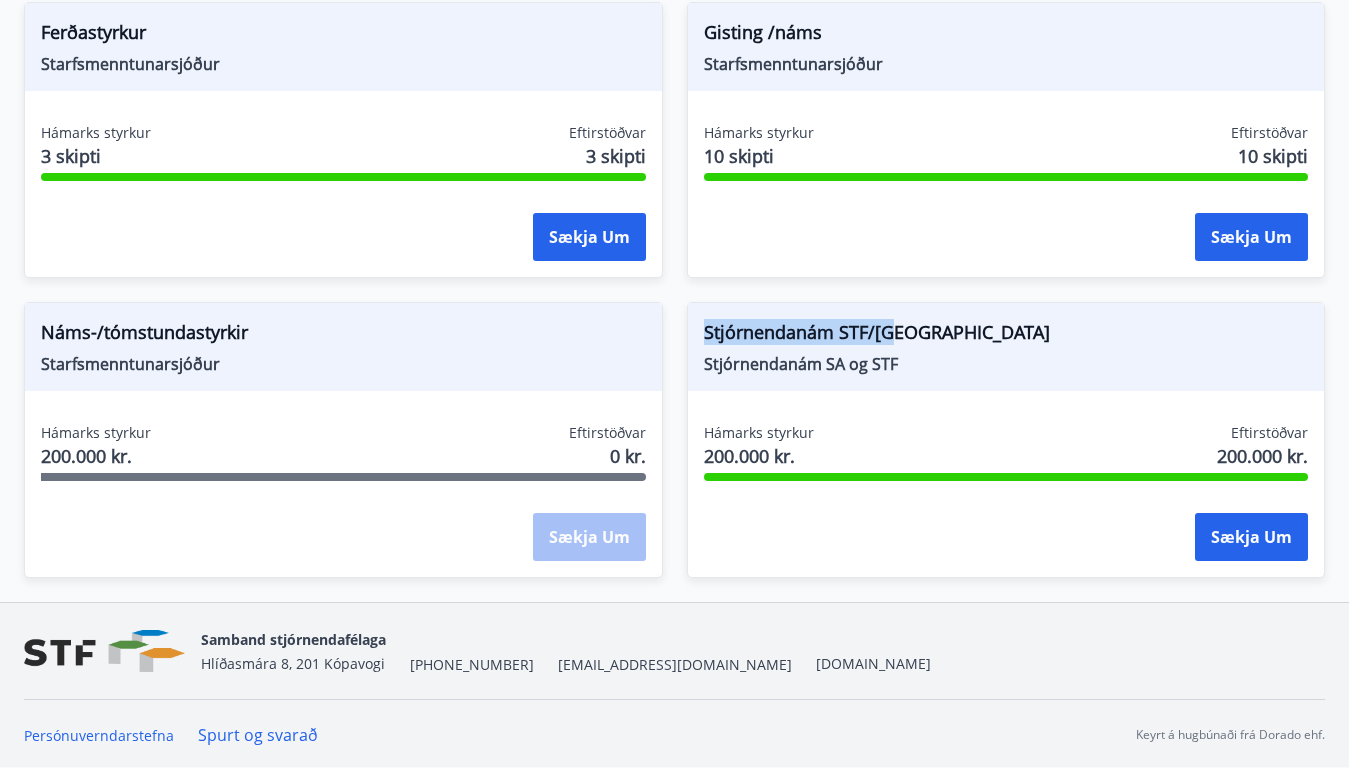 drag, startPoint x: 898, startPoint y: 334, endPoint x: 701, endPoint y: 339, distance: 197.06345 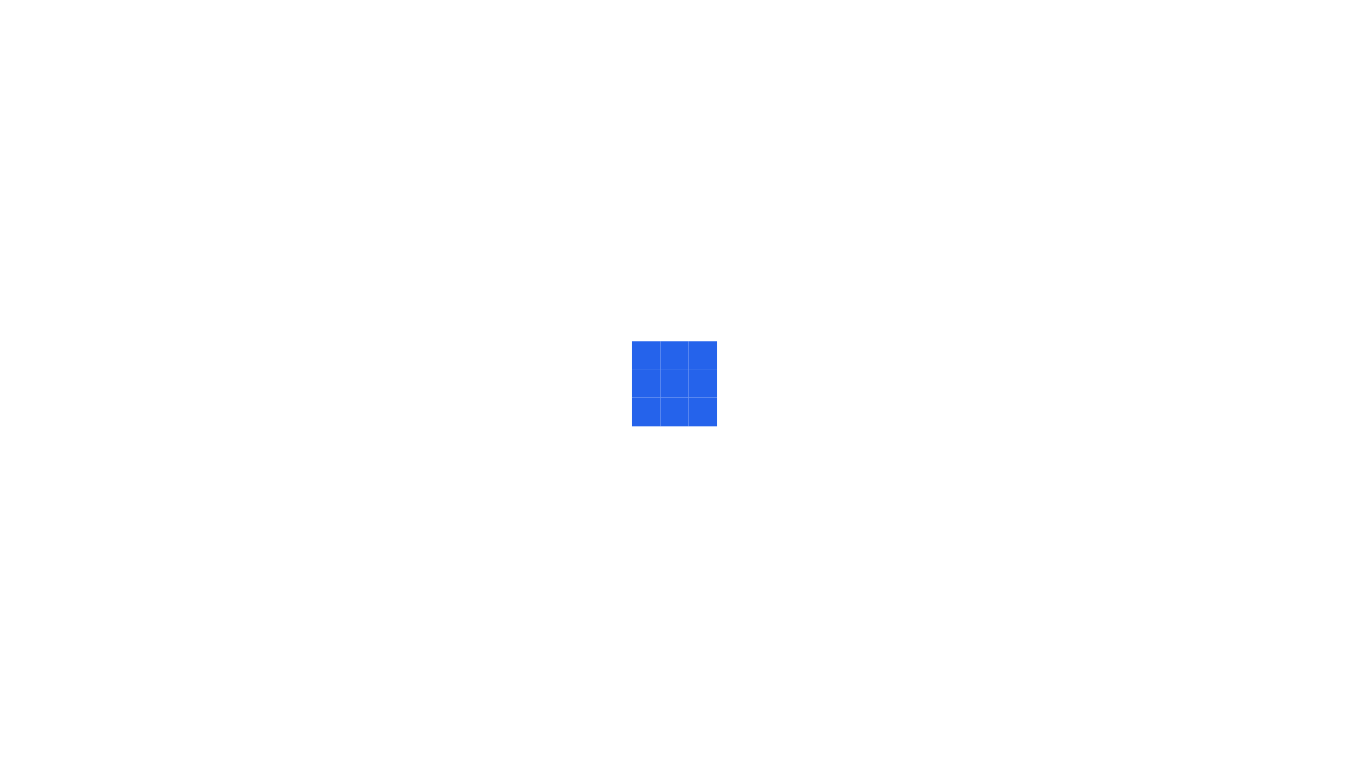 scroll, scrollTop: 0, scrollLeft: 0, axis: both 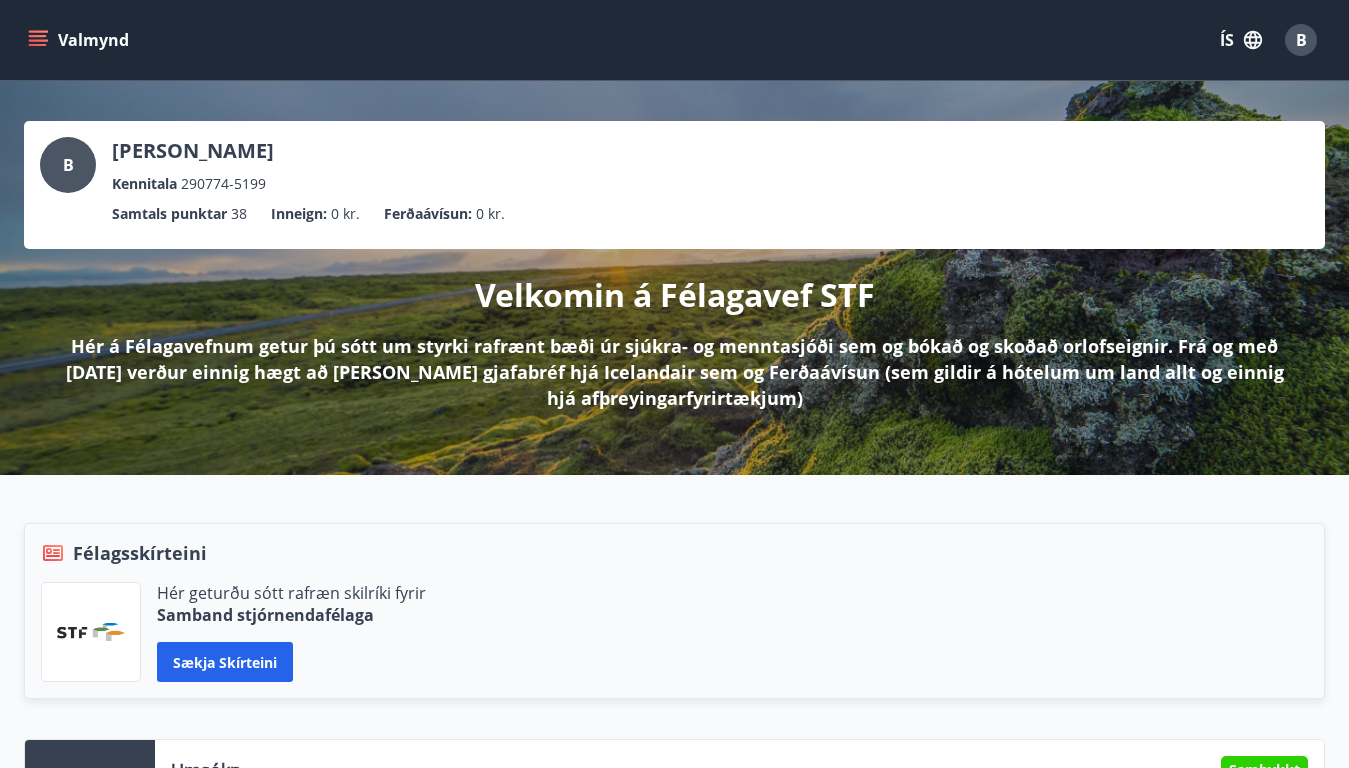 click 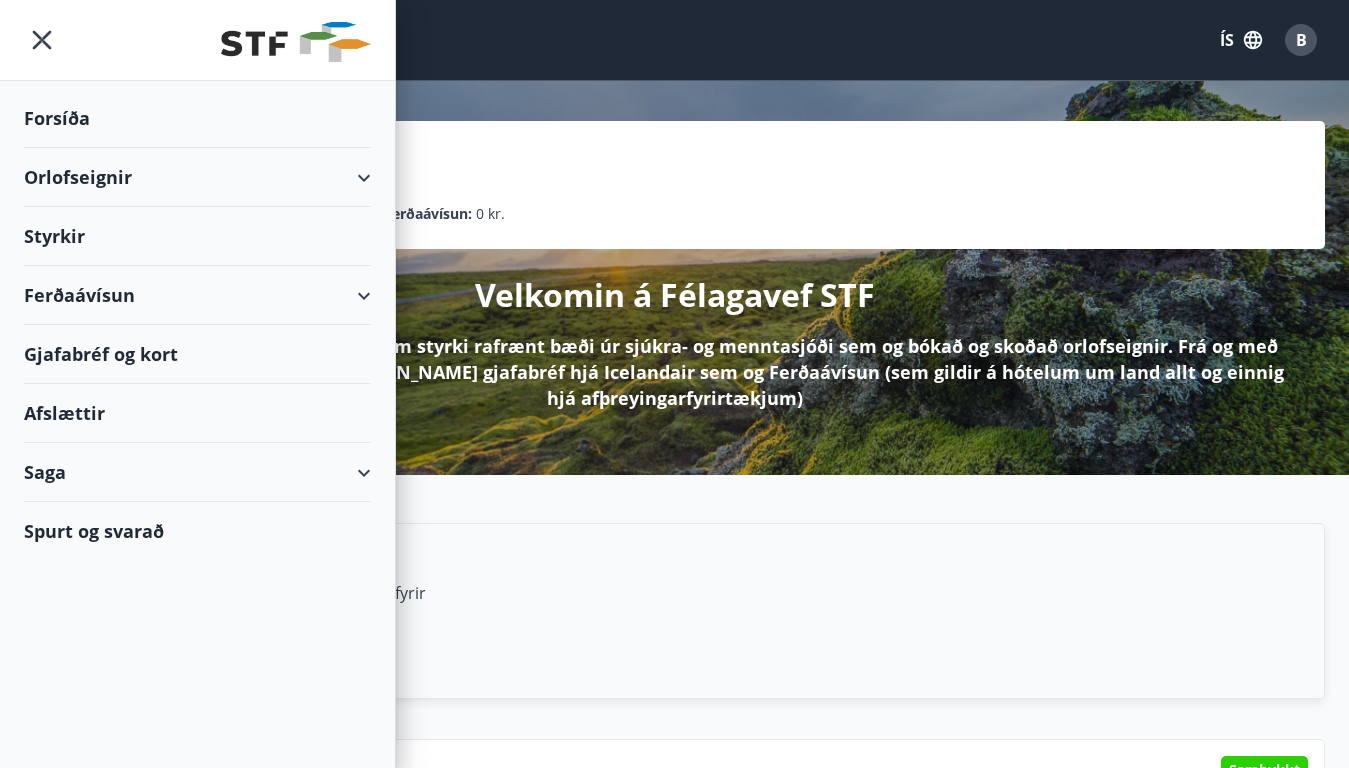 click on "Forsíða" at bounding box center (197, 118) 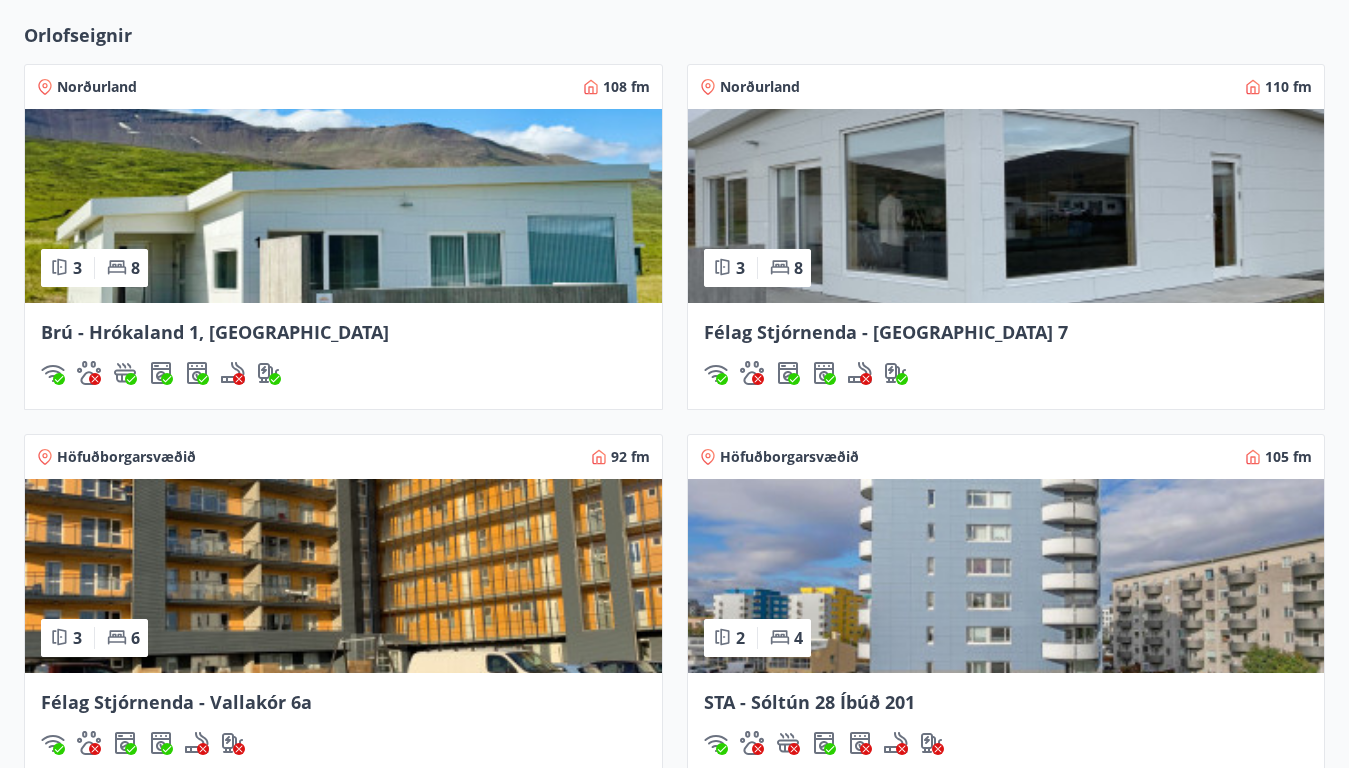 scroll, scrollTop: 1900, scrollLeft: 0, axis: vertical 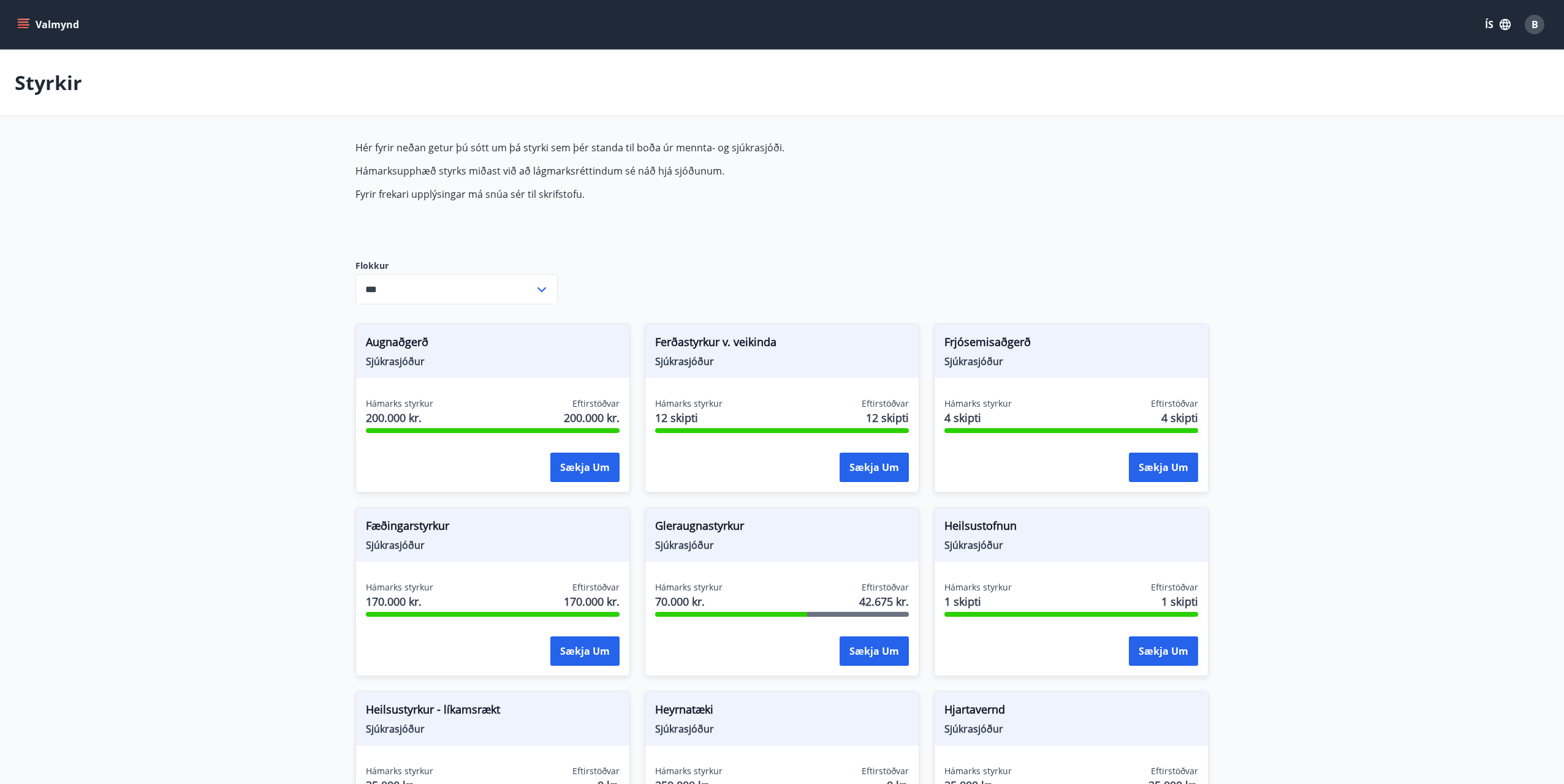 type on "***" 